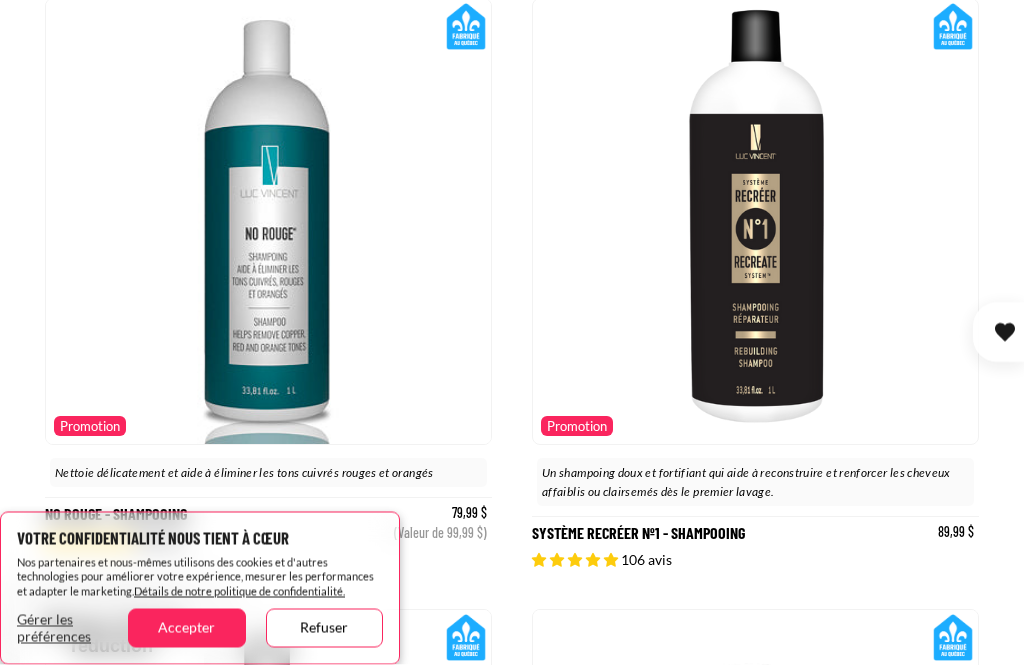 scroll, scrollTop: 950, scrollLeft: 0, axis: vertical 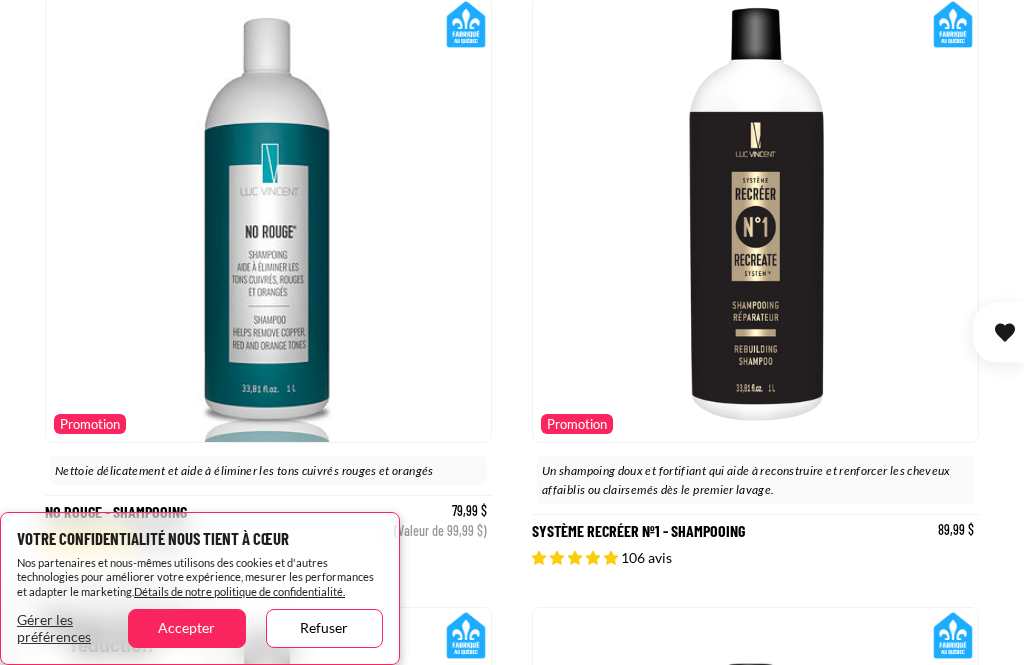 click 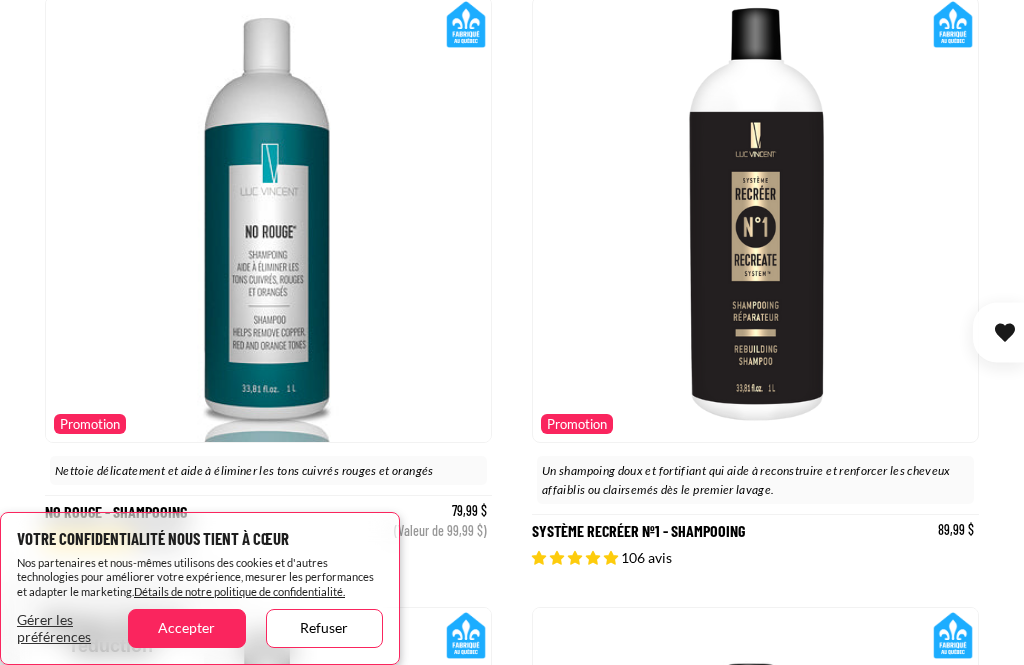 click 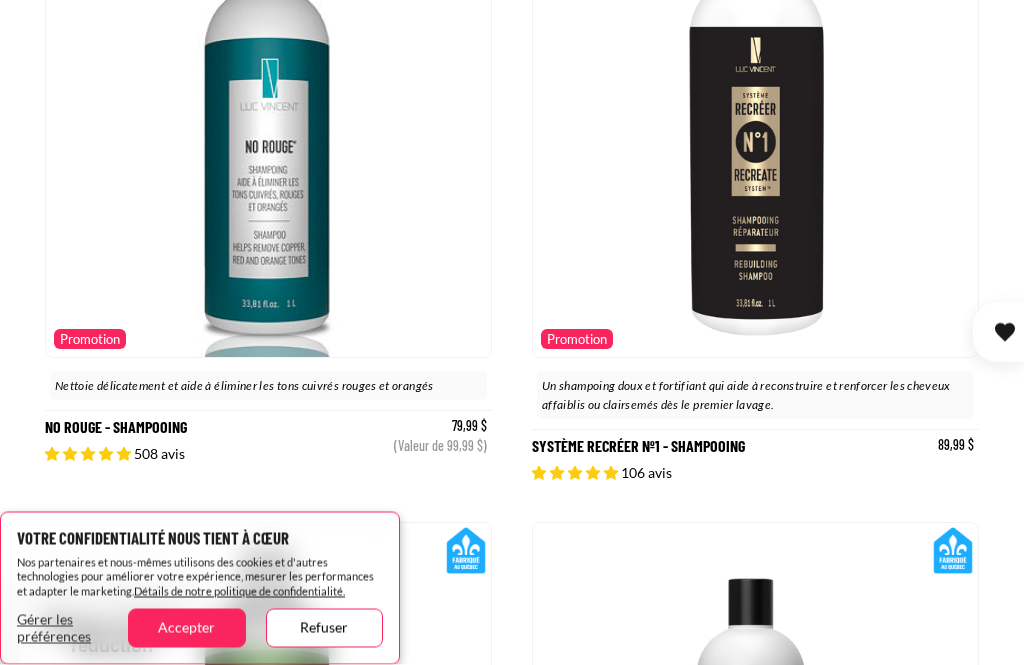scroll, scrollTop: 1100, scrollLeft: 0, axis: vertical 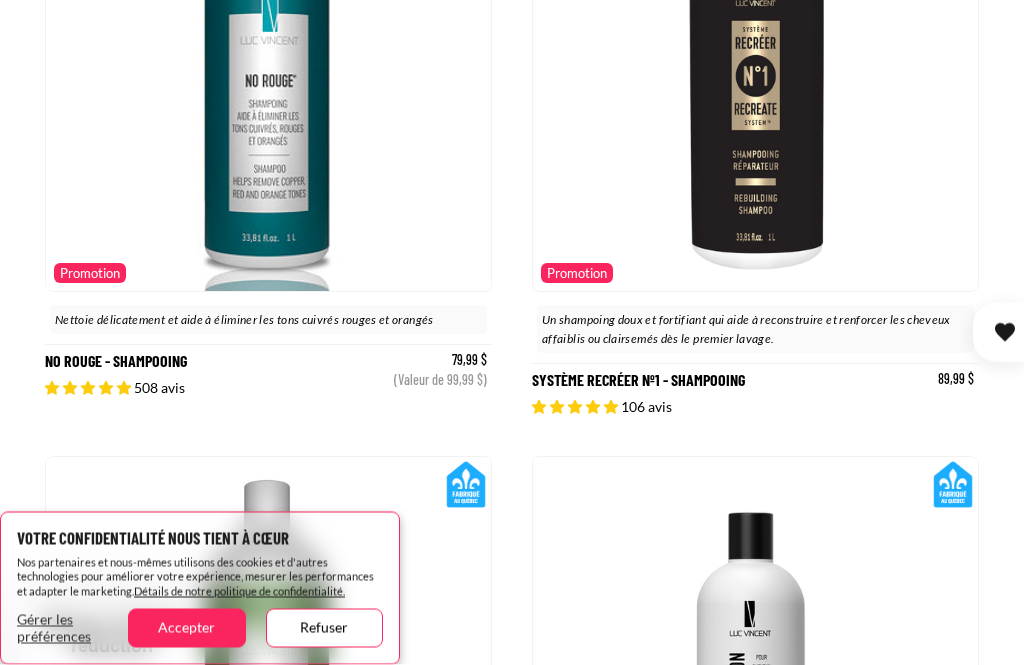 click 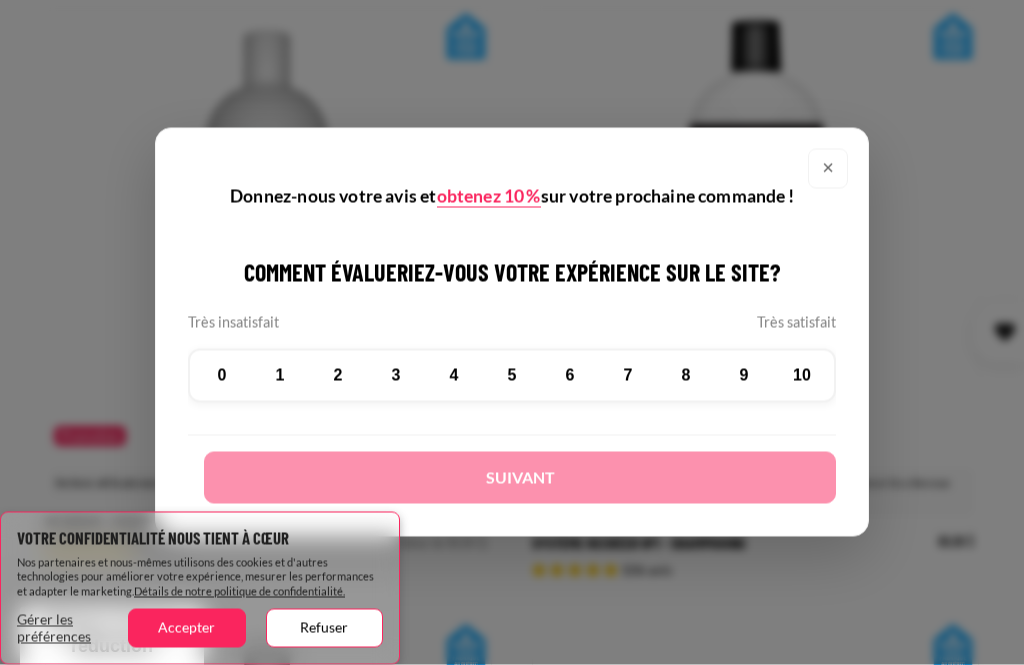 scroll, scrollTop: 938, scrollLeft: 0, axis: vertical 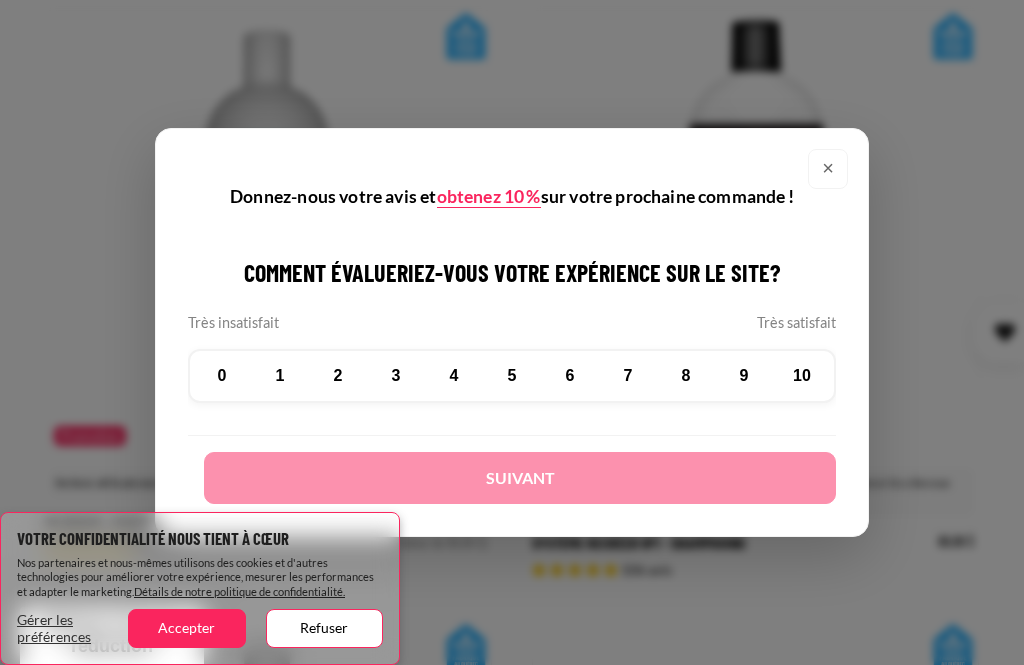 click on "Accepter" at bounding box center [186, 628] 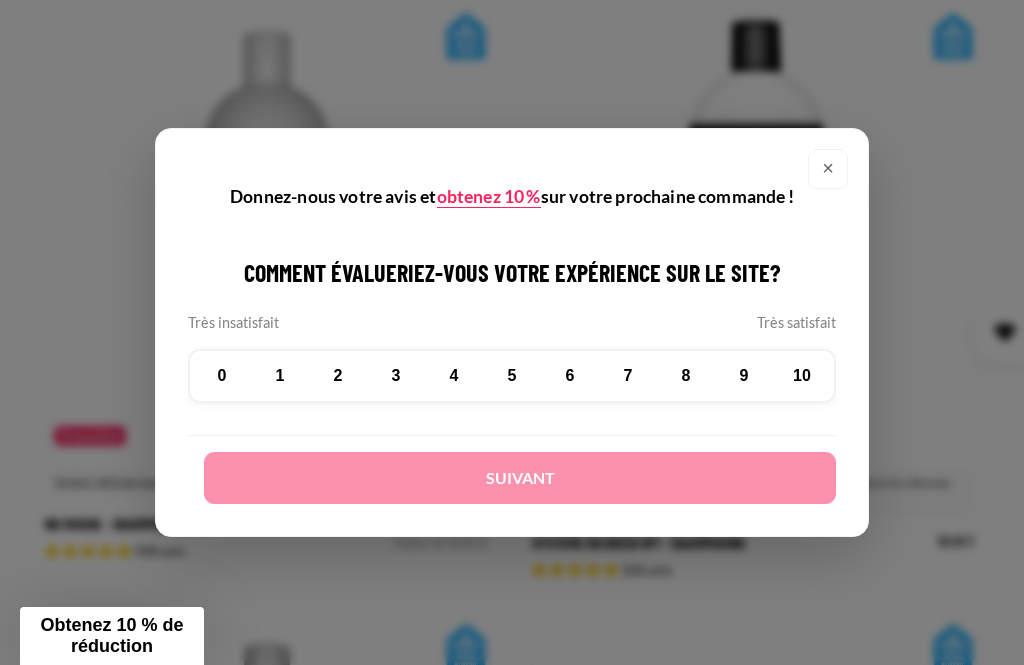 click on "×" at bounding box center [828, 169] 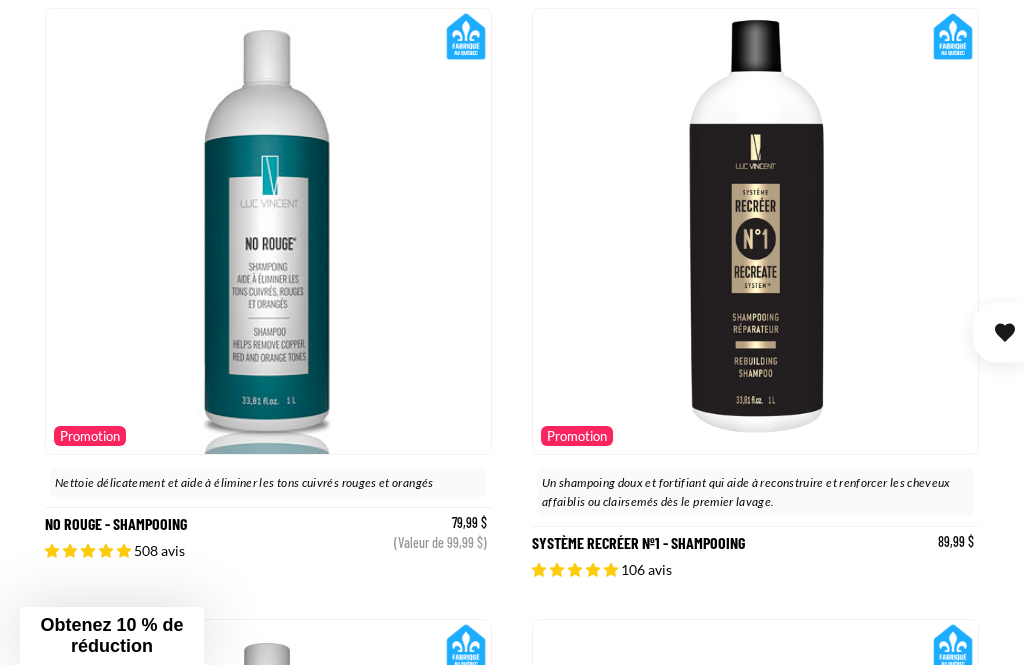 click 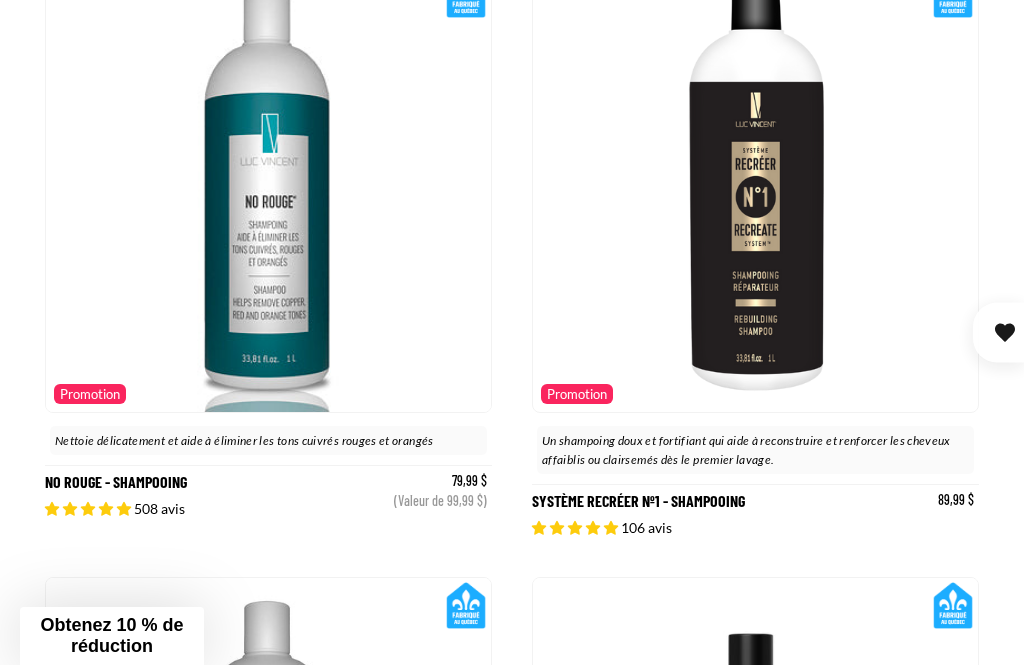 scroll, scrollTop: 1020, scrollLeft: 0, axis: vertical 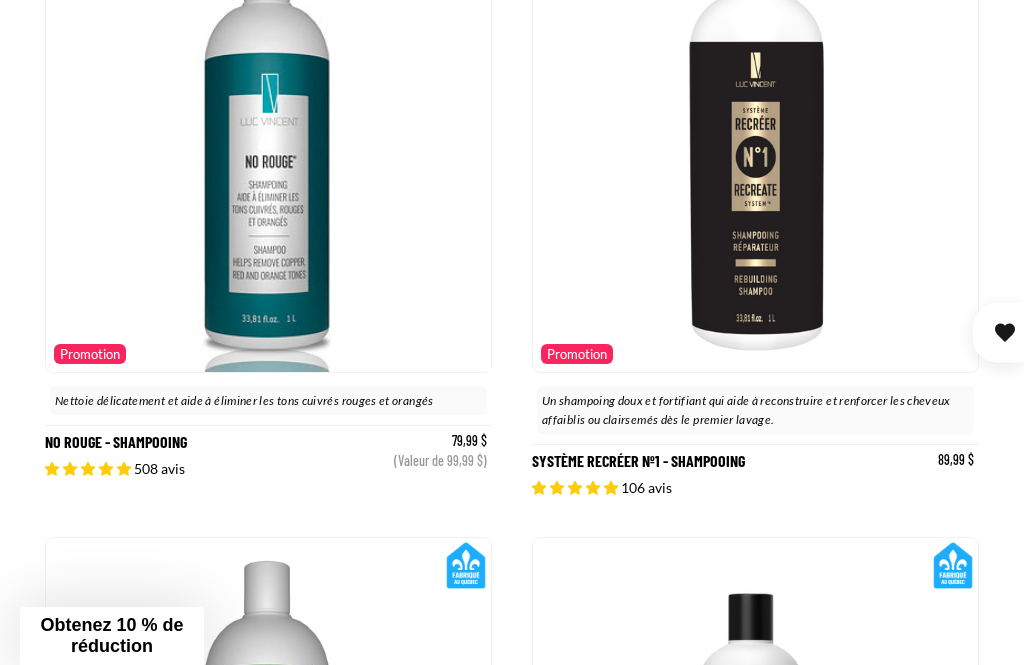 click on "Promotion" at bounding box center [577, 354] 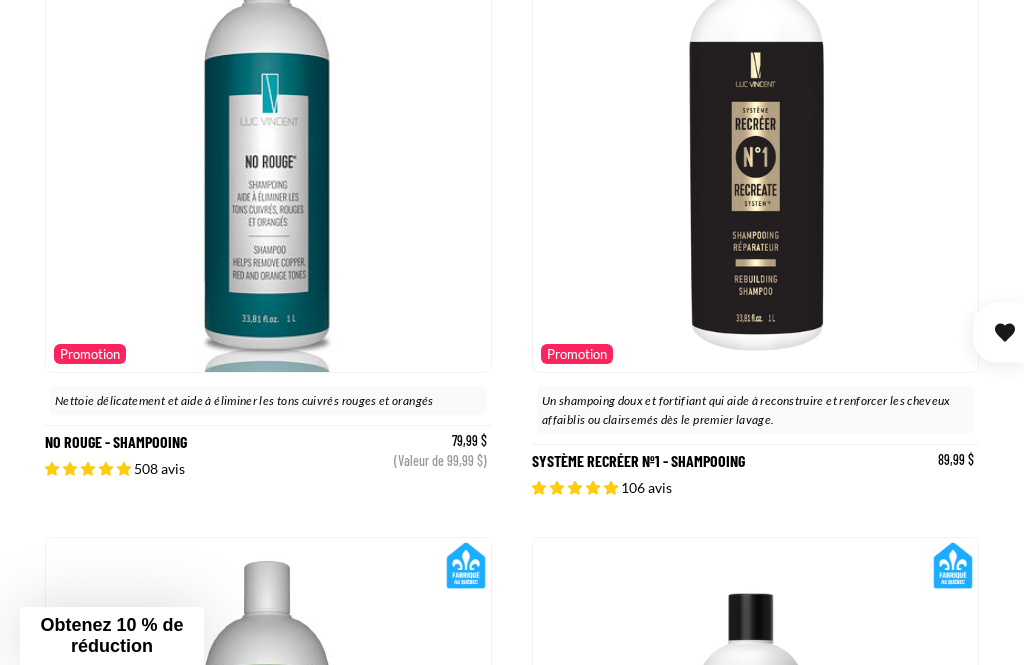 click on "Système Recréer nº1 - Shampooing" at bounding box center (755, 211) 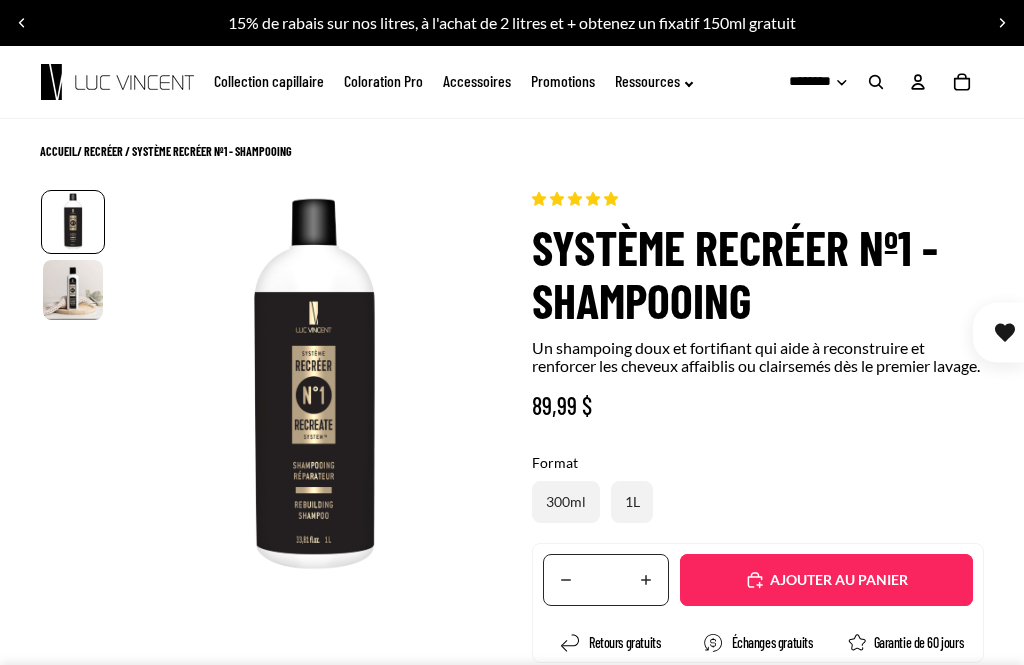 scroll, scrollTop: 357, scrollLeft: 0, axis: vertical 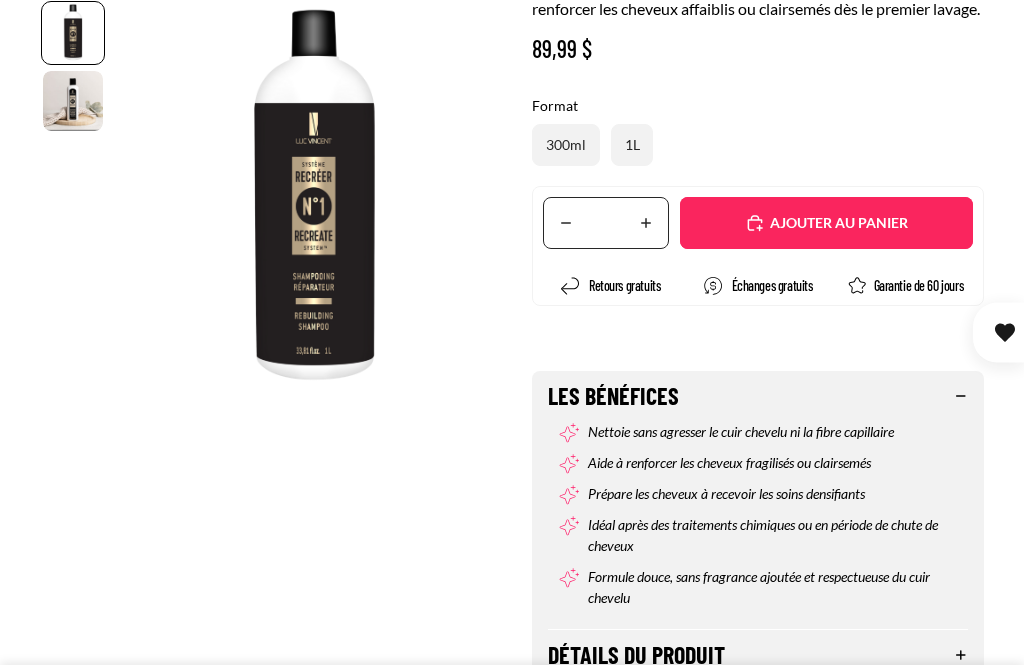 click on "Ajouté" at bounding box center (826, 223) 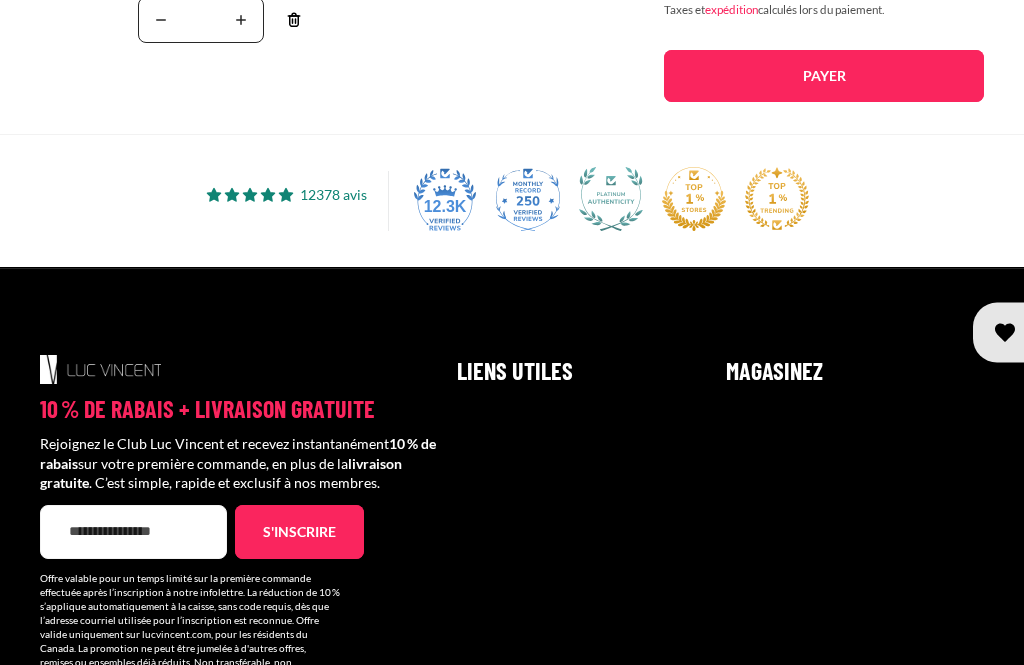 scroll, scrollTop: 402, scrollLeft: 0, axis: vertical 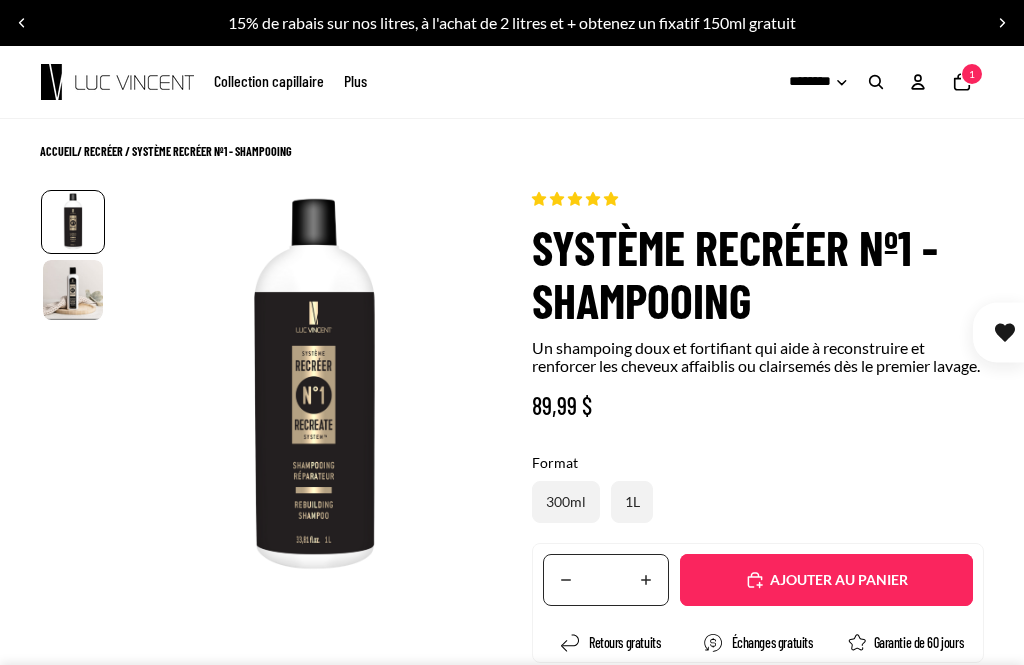 click on "106 reviews
Système Recréer nº1 - Shampooing
Un shampoing doux et fortifiant qui aide à reconstruire et renforcer les cheveux affaiblis ou clairsemés dès le premier lavage.
89,99 $" at bounding box center [758, 306] 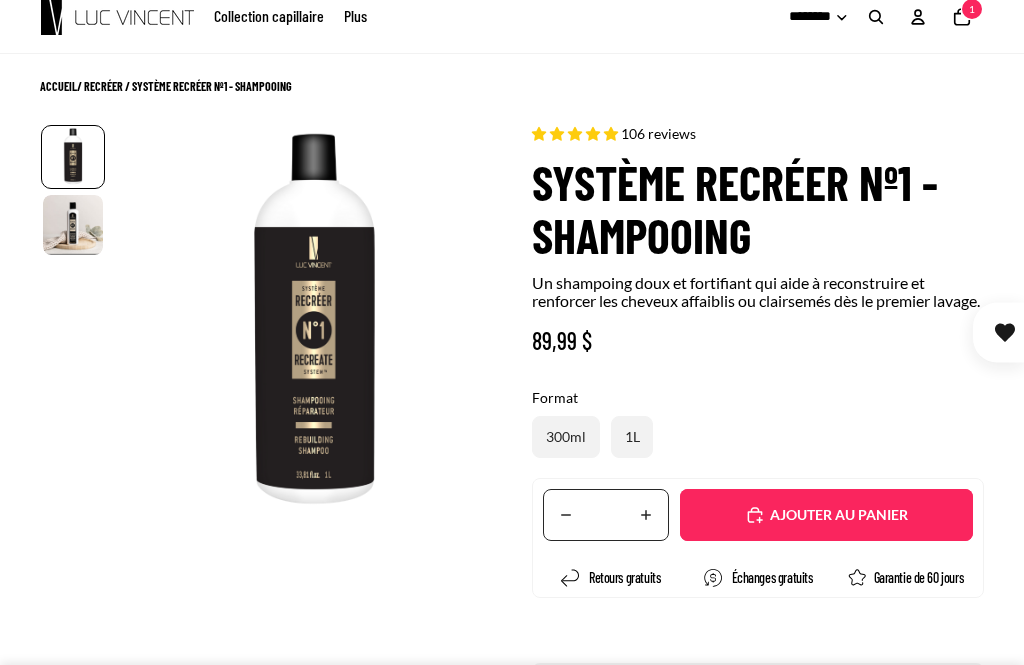 scroll, scrollTop: 136, scrollLeft: 0, axis: vertical 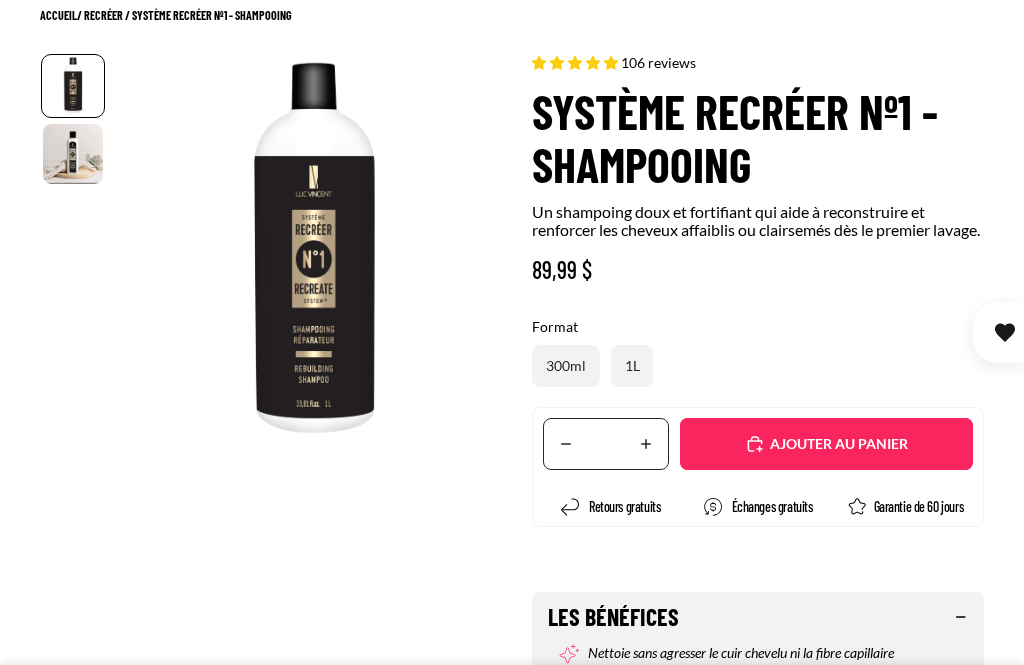 select on "**********" 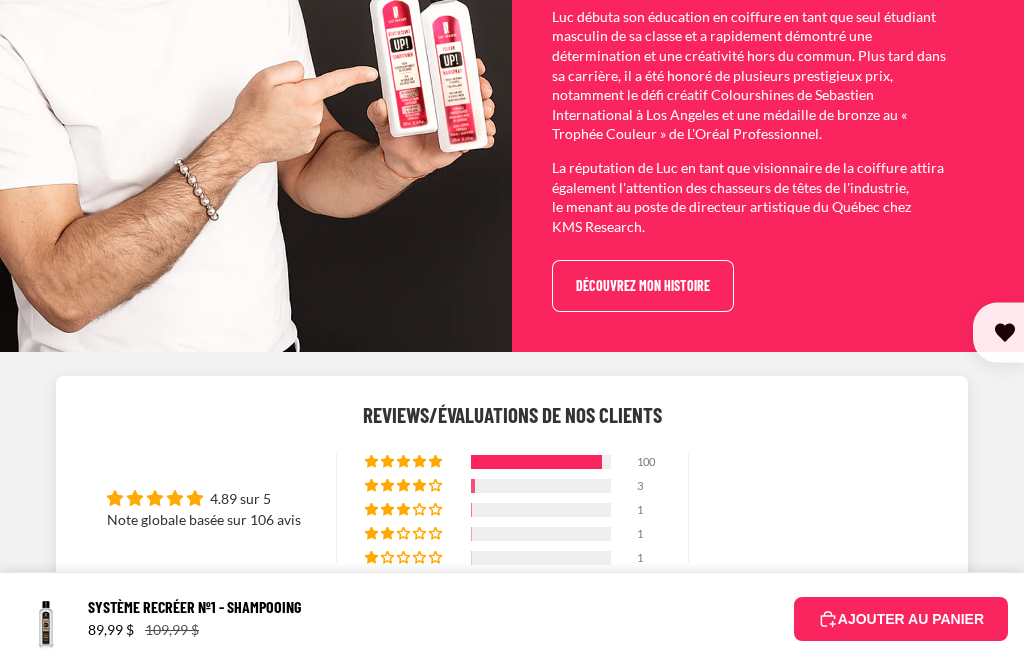 scroll, scrollTop: 1652, scrollLeft: 0, axis: vertical 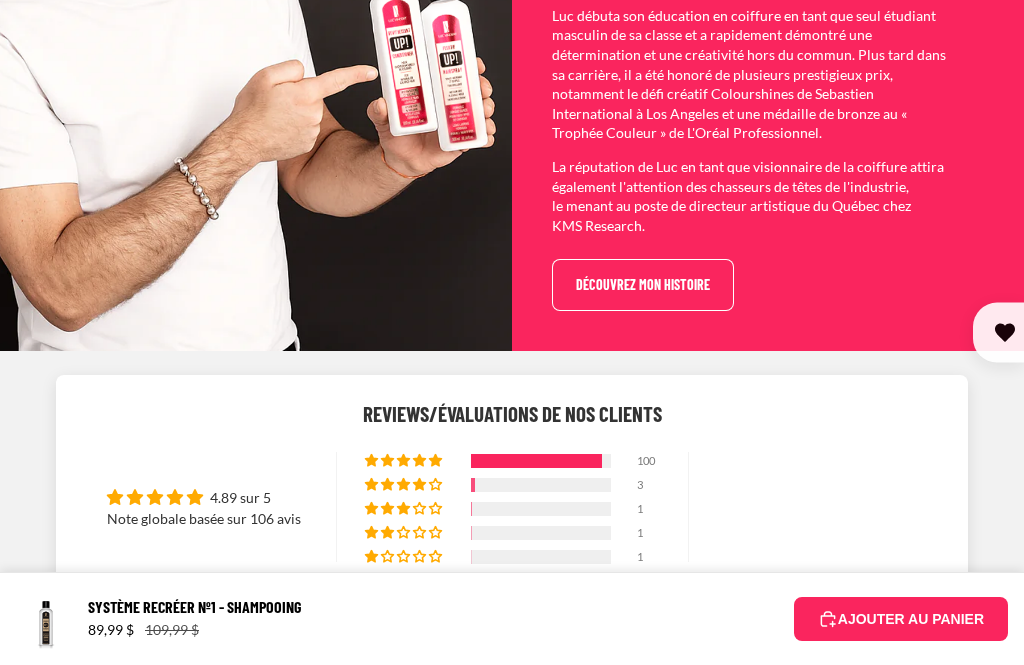 click on "Découvrez mon histoire" at bounding box center (643, 285) 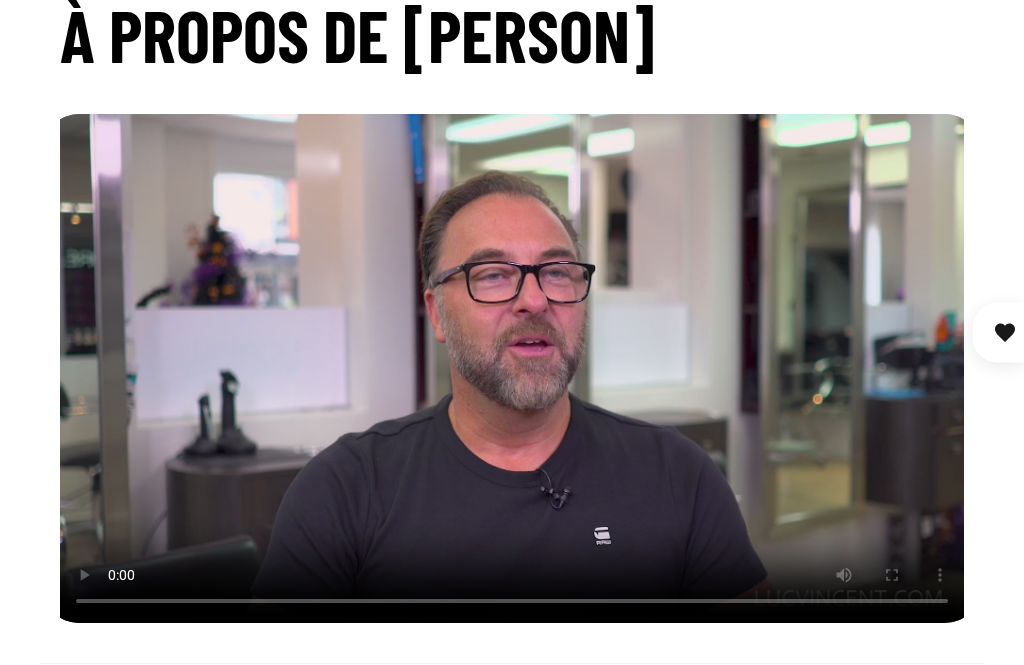 scroll, scrollTop: 912, scrollLeft: 0, axis: vertical 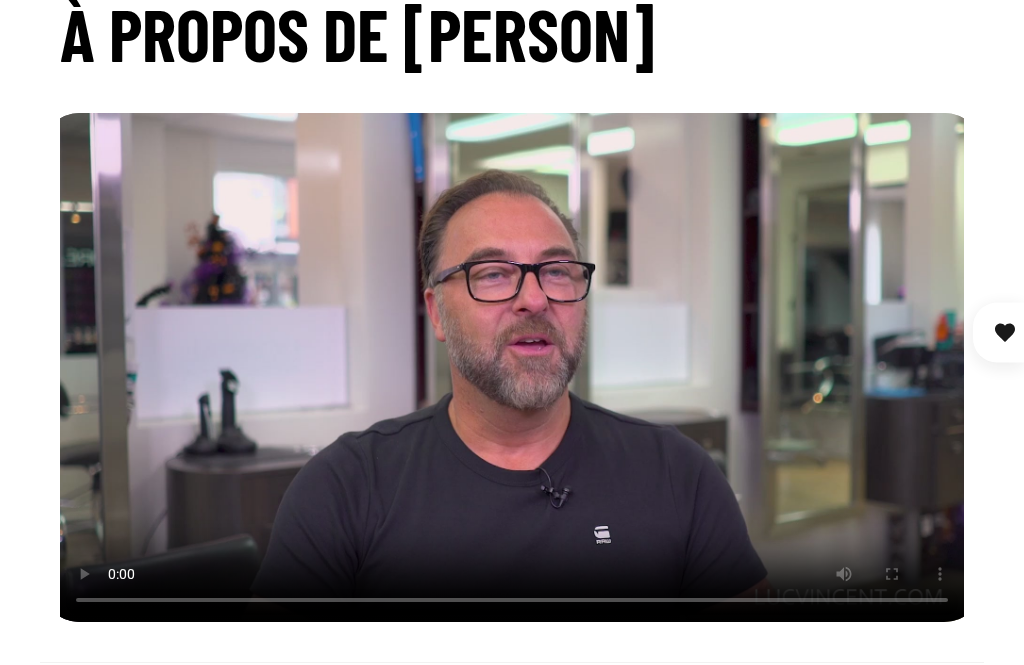 click on "Découvrez nos produits" at bounding box center [213, -122] 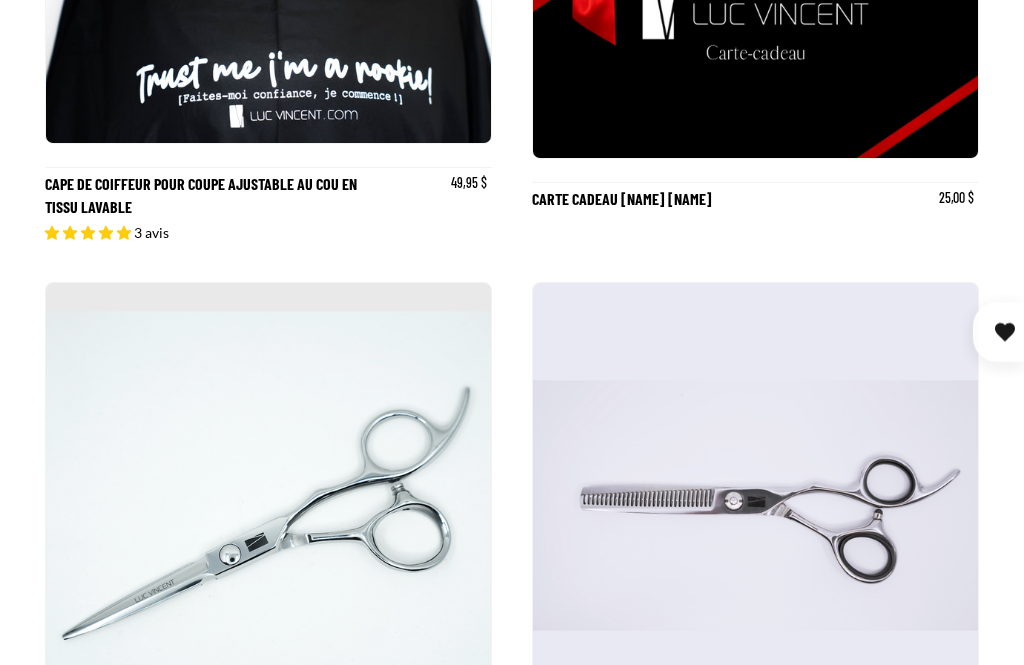 scroll, scrollTop: 5805, scrollLeft: 0, axis: vertical 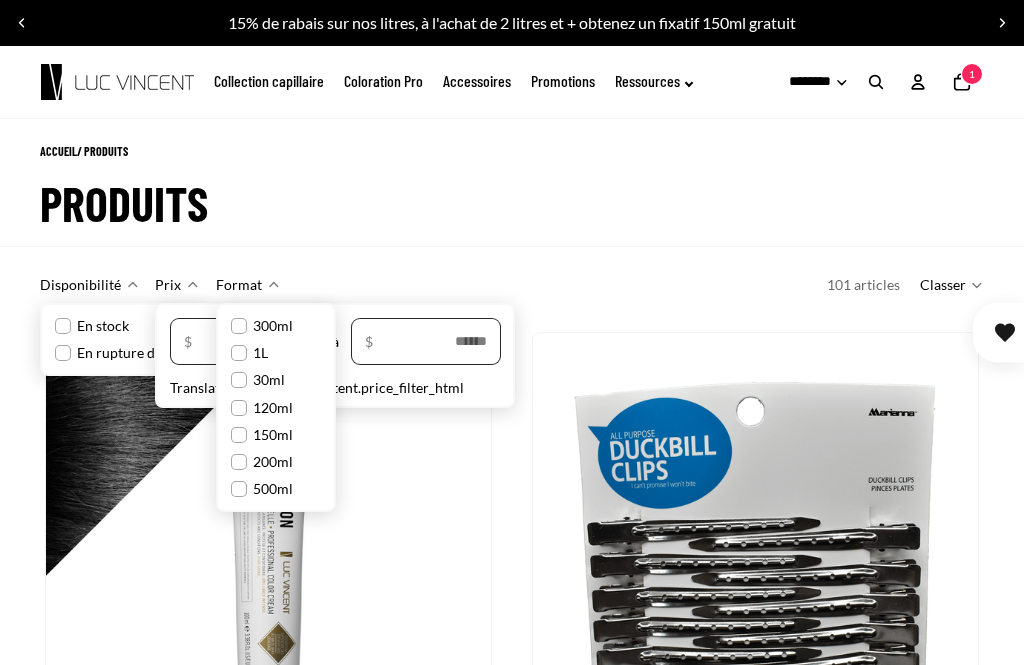 click on "Promotions" at bounding box center (0, 0) 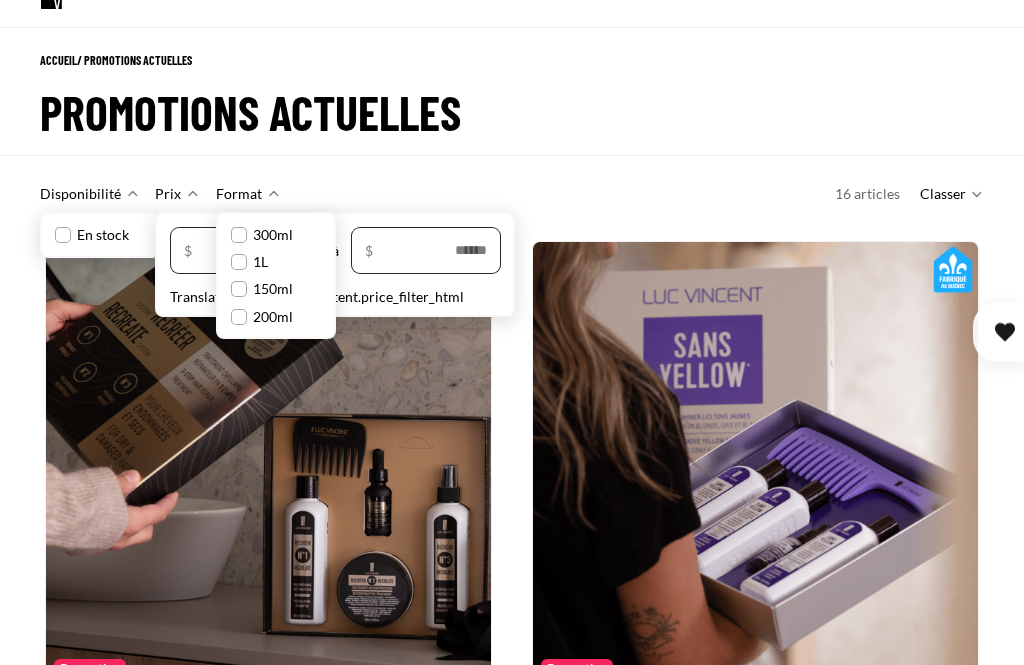 scroll, scrollTop: 0, scrollLeft: 0, axis: both 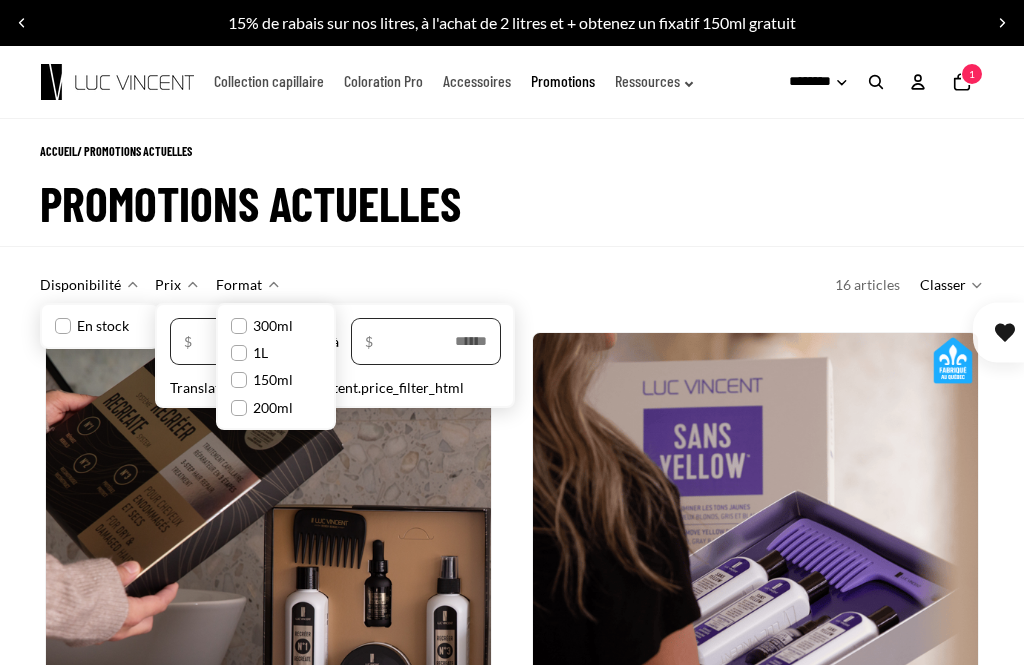 click on "Promotions" at bounding box center (0, 0) 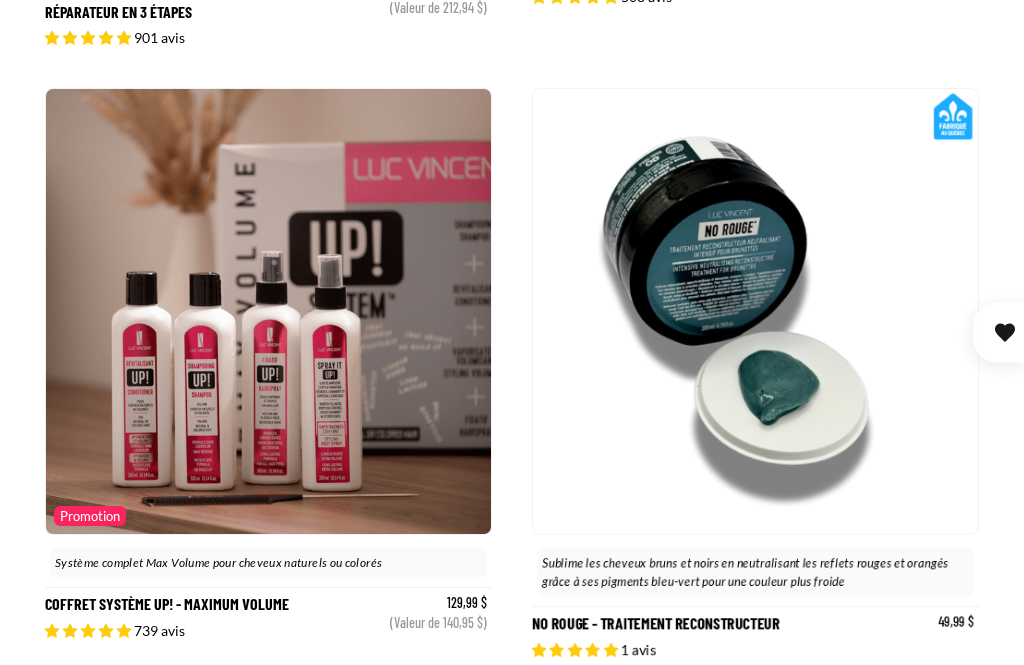 scroll, scrollTop: 0, scrollLeft: 0, axis: both 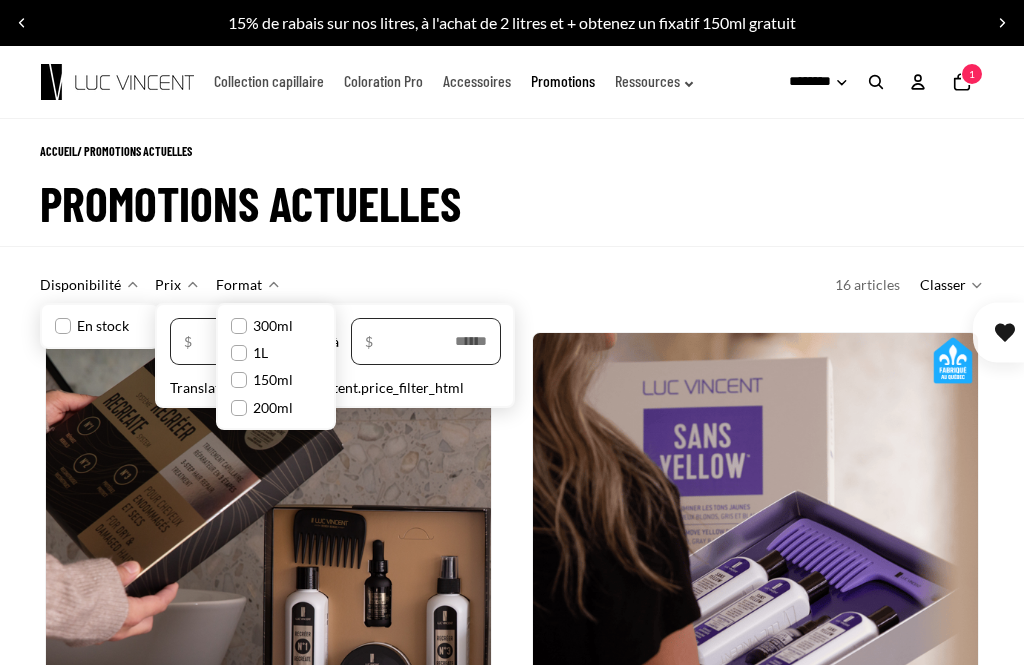 click on "Accessoires" at bounding box center [0, 0] 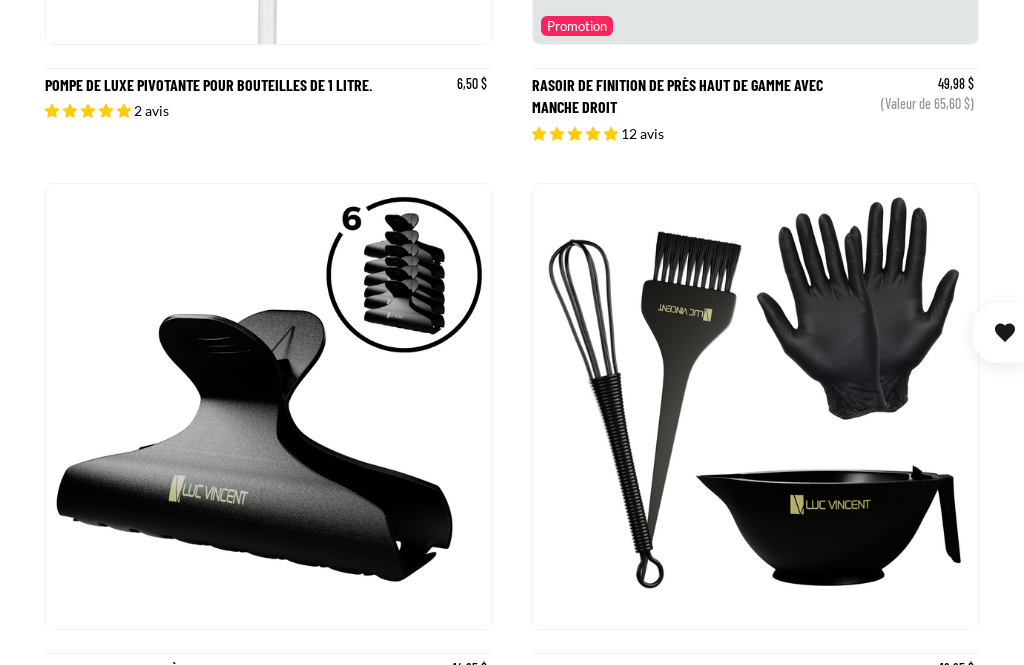 scroll, scrollTop: 5517, scrollLeft: 0, axis: vertical 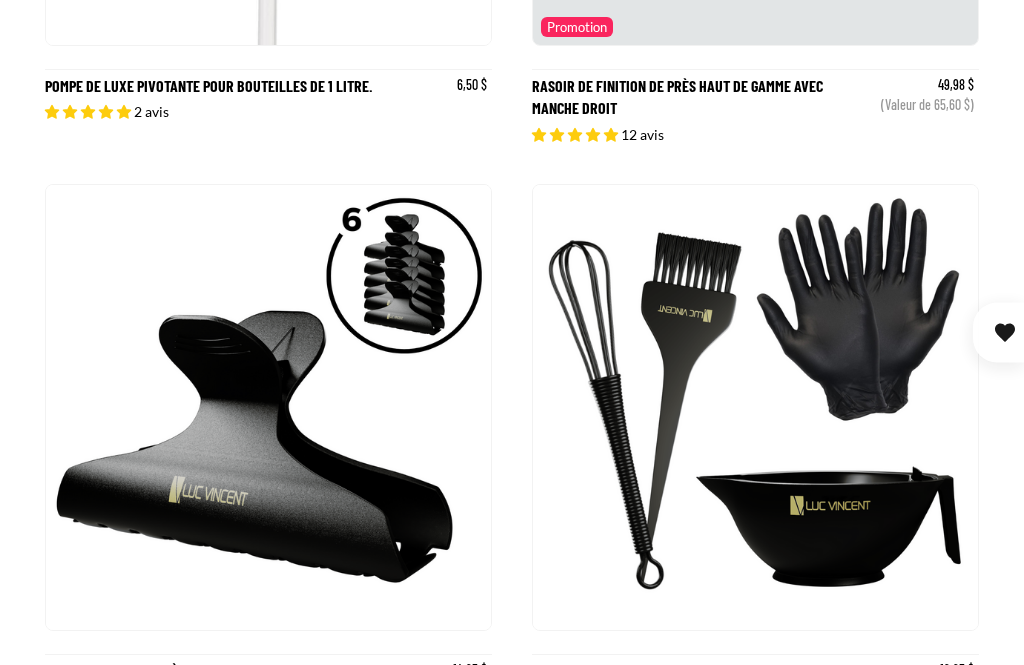click at bounding box center [268, -178] 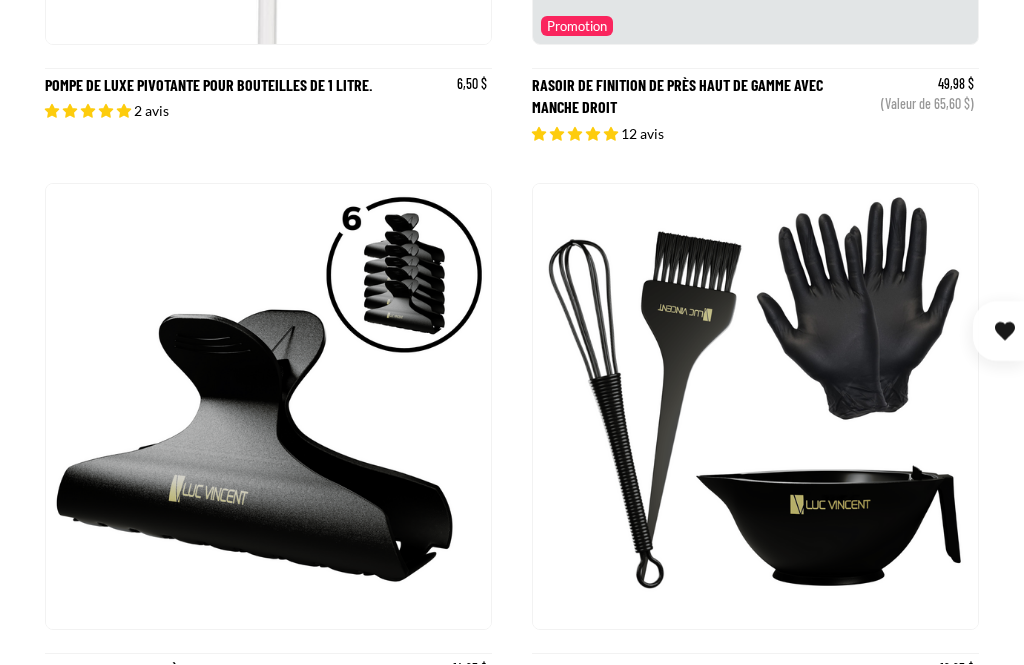 scroll, scrollTop: 5519, scrollLeft: 0, axis: vertical 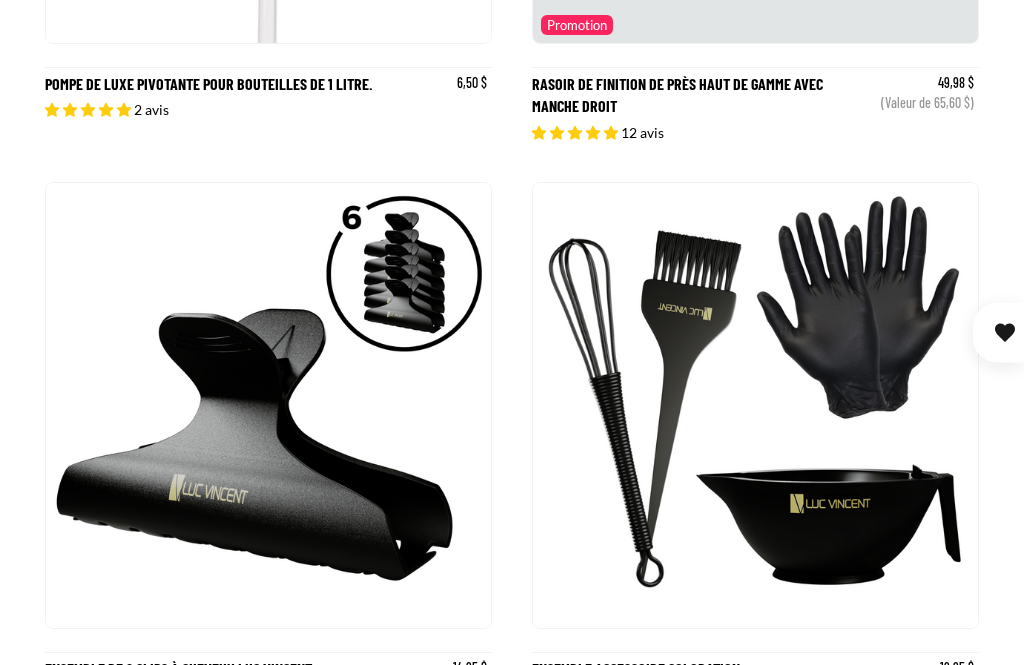 click on "Pompe de Luxe pivotante pour bouteilles de 1 Litre." at bounding box center [268, -131] 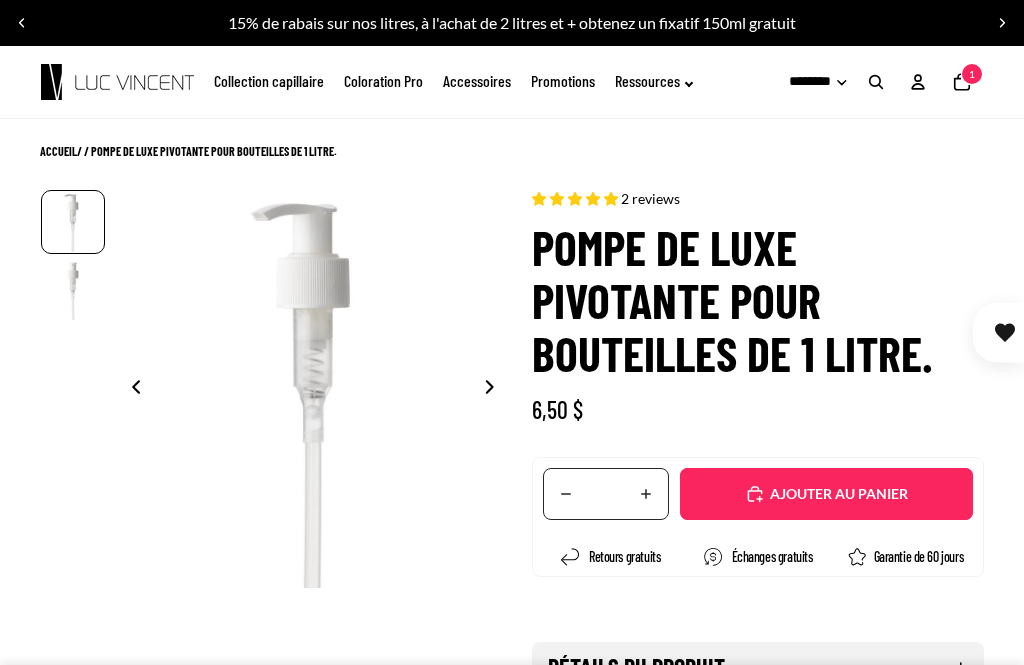 scroll, scrollTop: 0, scrollLeft: 0, axis: both 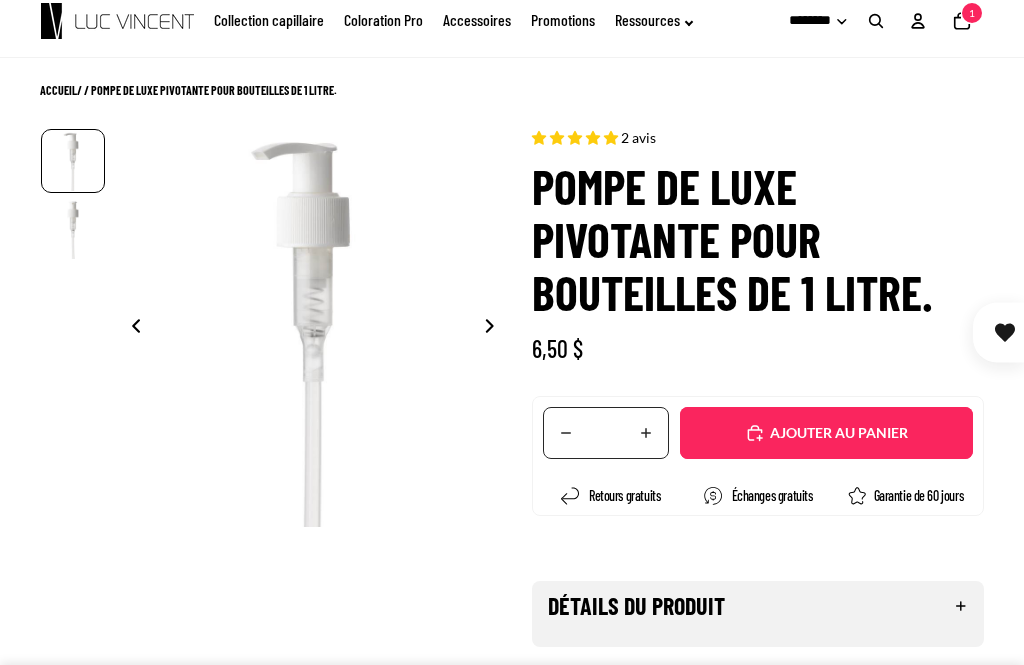 click on "Ajouté" at bounding box center [836, 433] 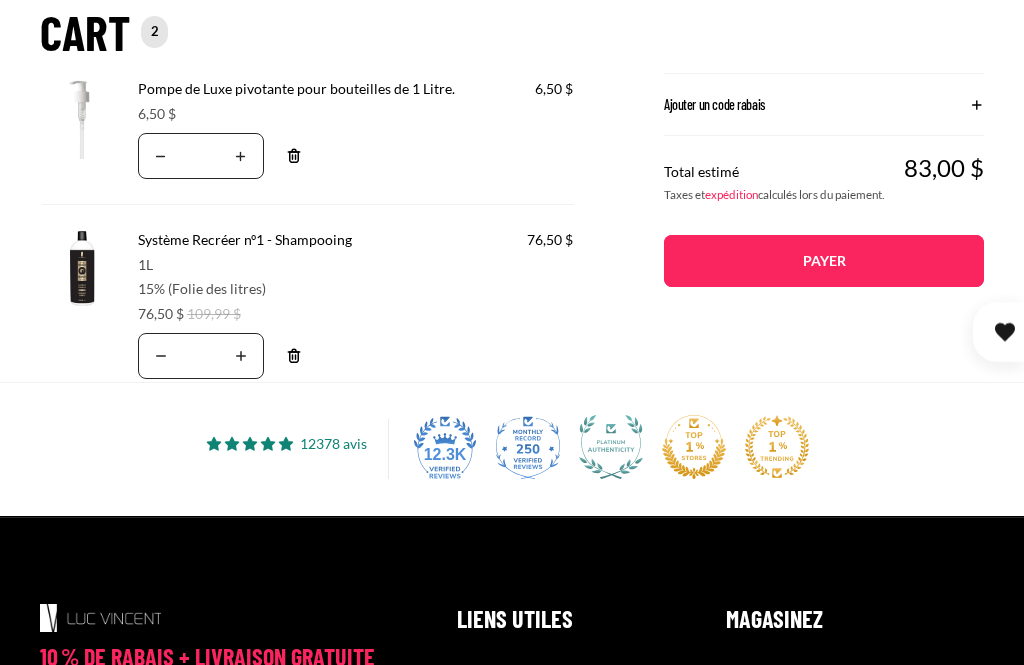 scroll, scrollTop: 151, scrollLeft: 0, axis: vertical 